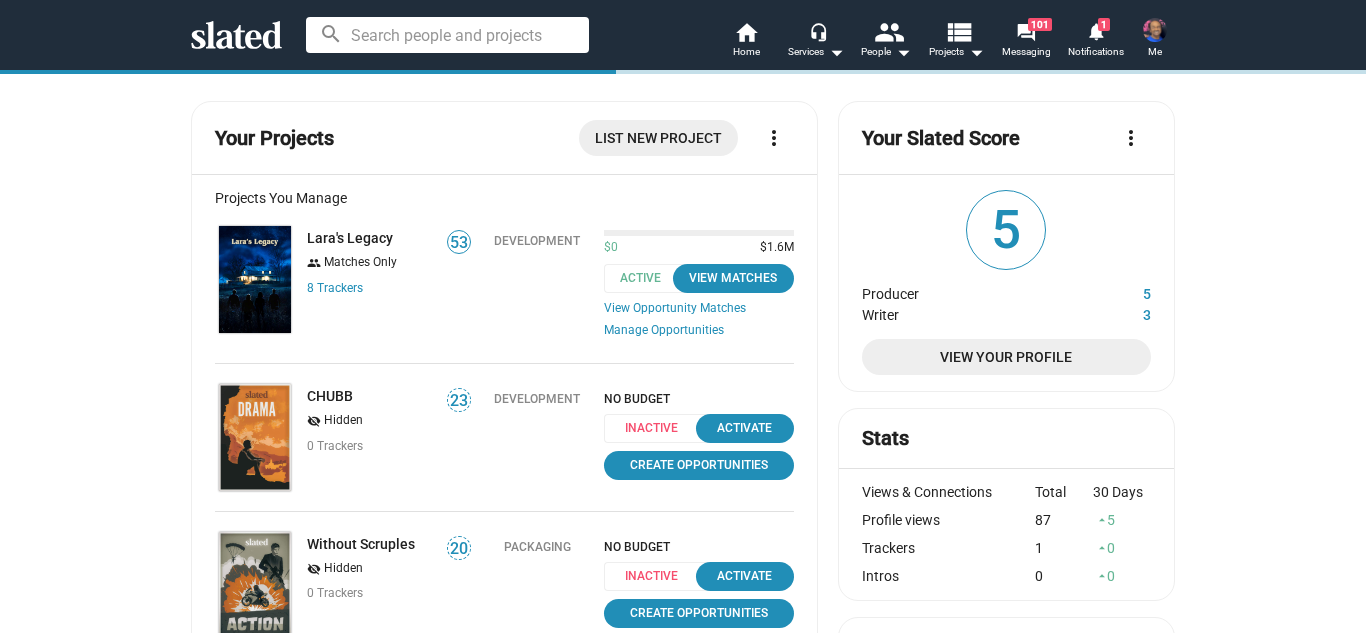scroll, scrollTop: 0, scrollLeft: 0, axis: both 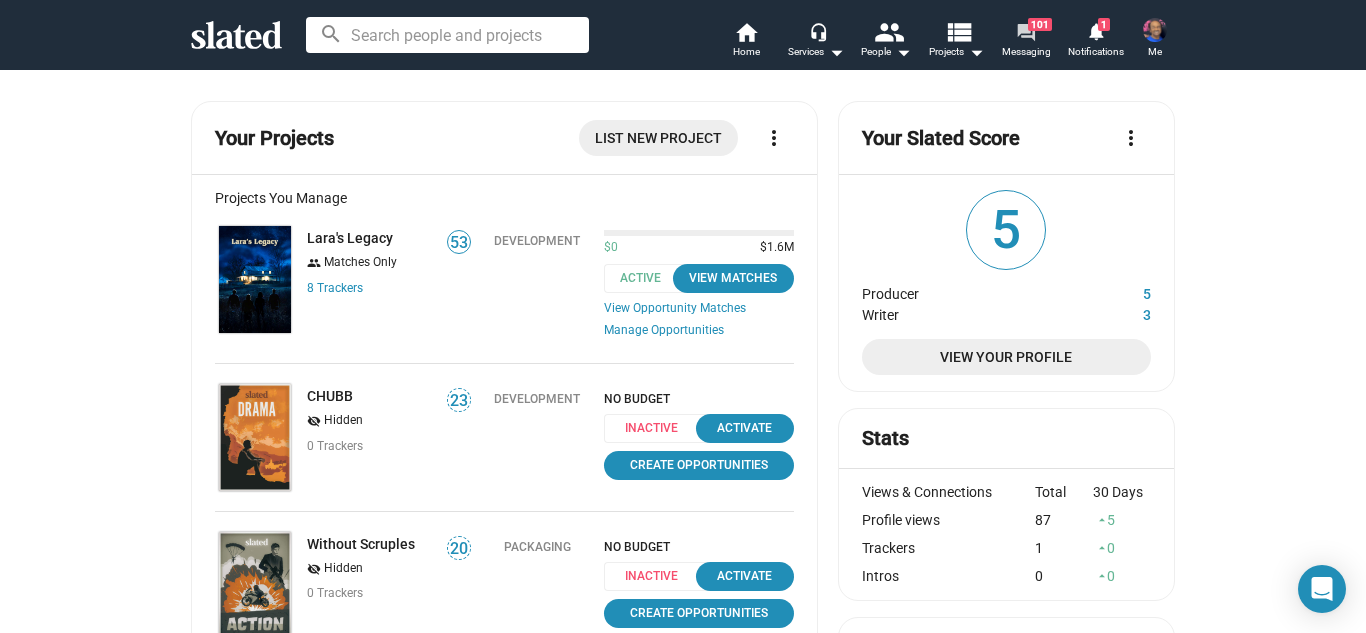 click on "forum" at bounding box center (1025, 31) 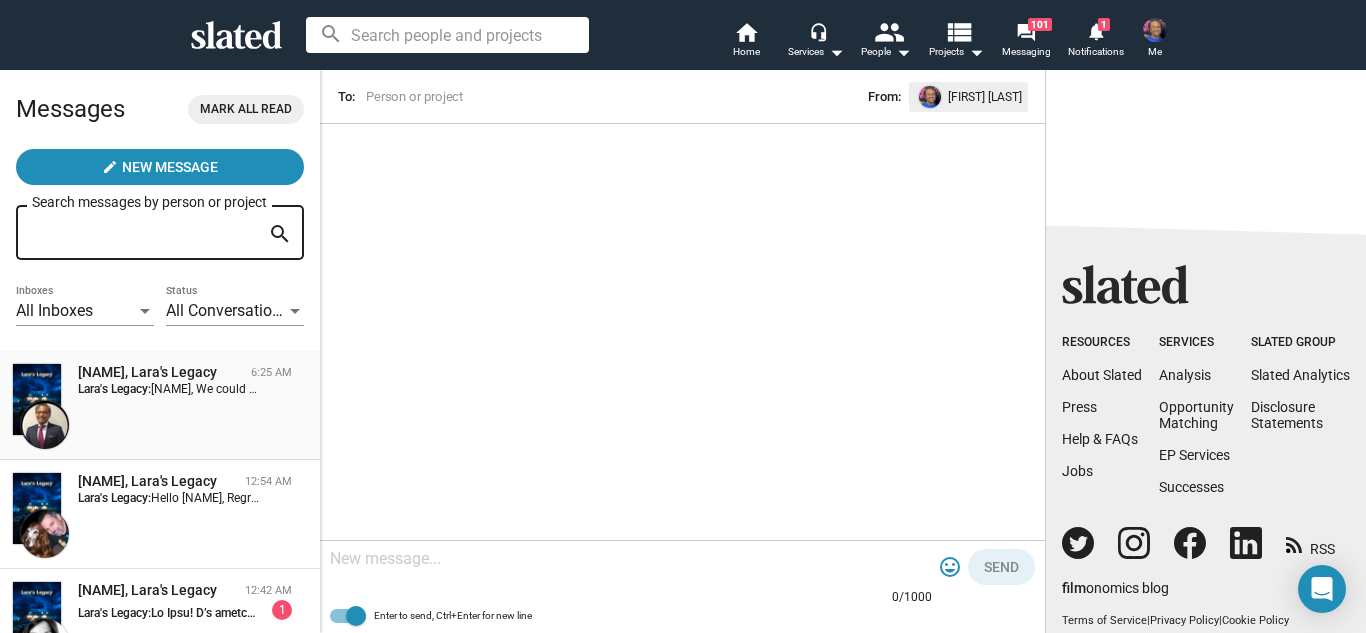 click on "[FIRST] [LAST], Lara's Legacy" at bounding box center (160, 372) 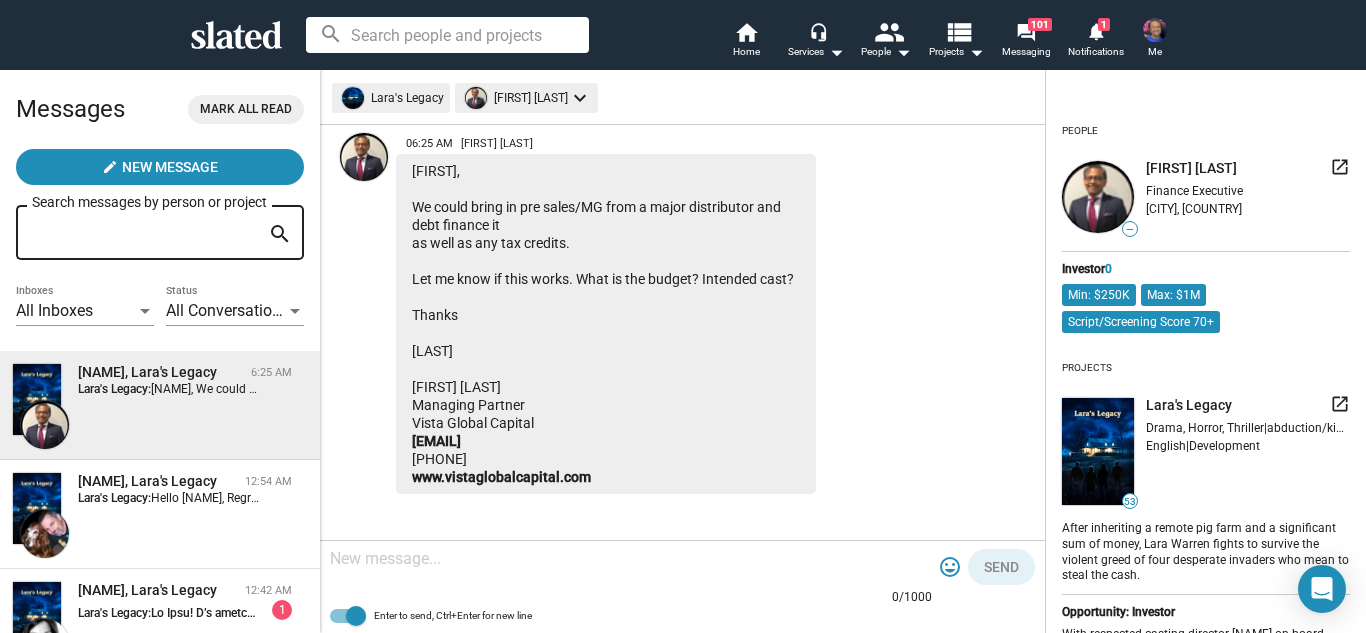 scroll, scrollTop: 800, scrollLeft: 0, axis: vertical 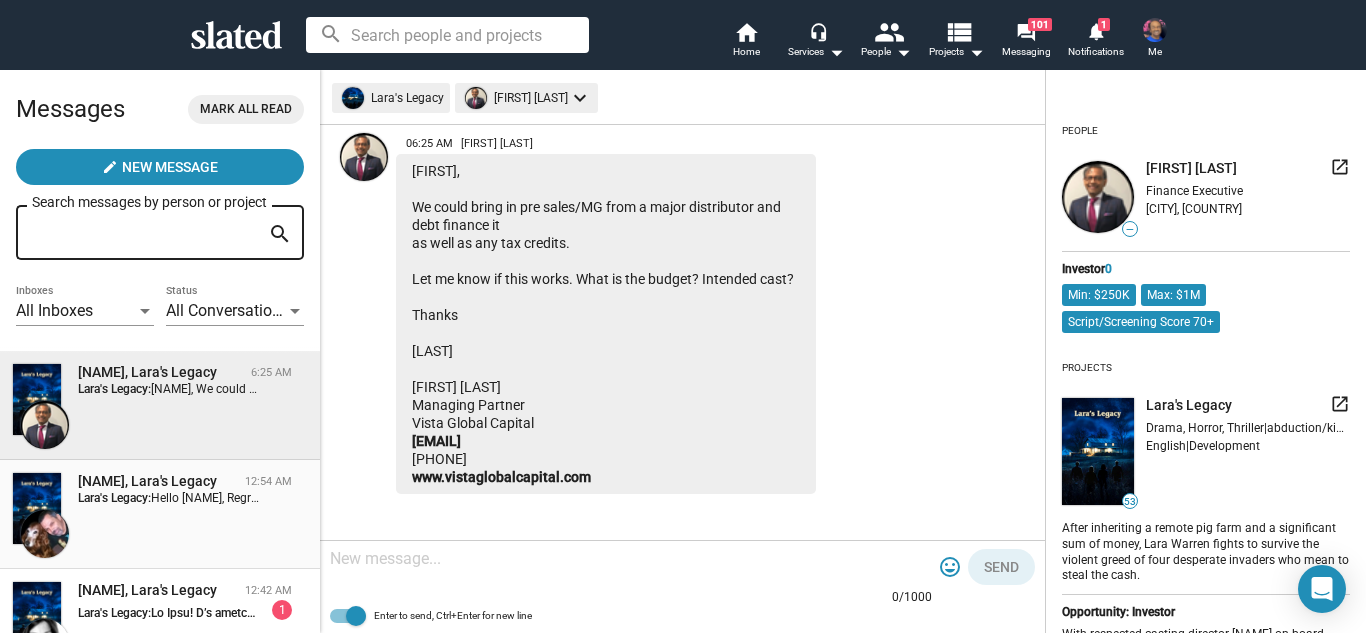click on "Hello [NAME],
Regretfully, I am presently all invested in "RICHARD" the 1972 film about
Nixon.
It appears that you have a wonderful fully developed project and I shall
keep you in mind should I come up with additional funds or find new
investors.
Wishing you all the best!
Never give up; we never know what can or might happen tomorrow.
[NAME]" at bounding box center [1077, 498] 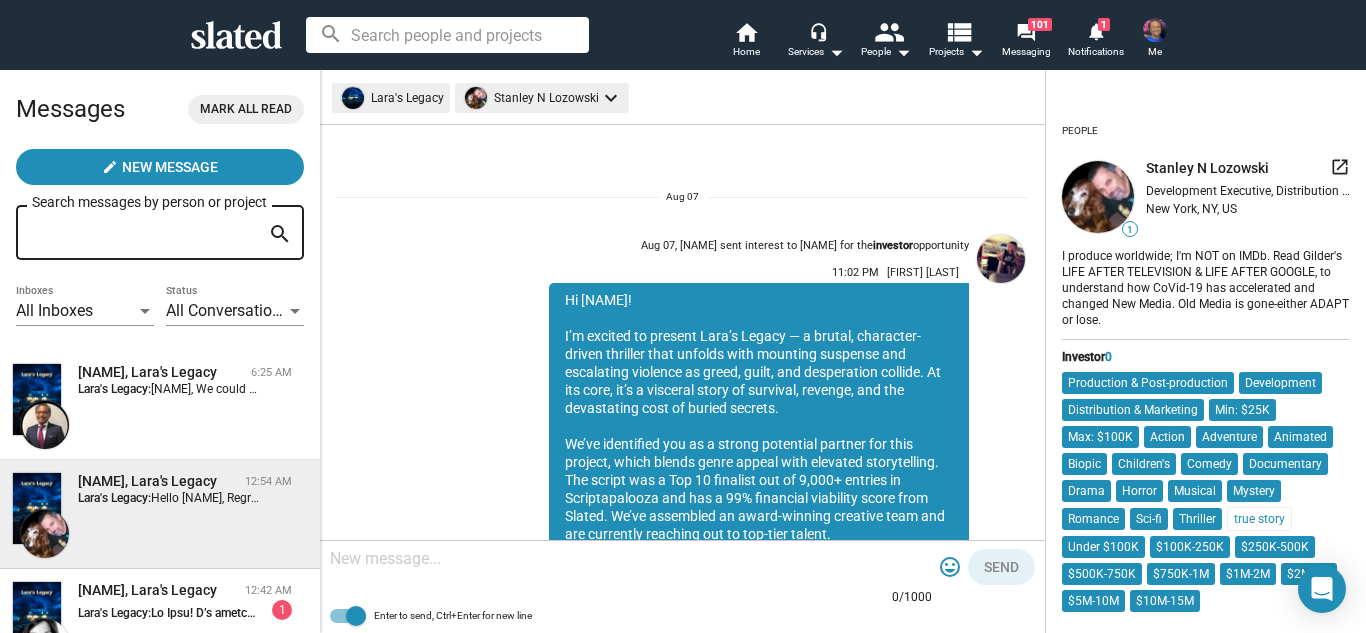 scroll, scrollTop: 732, scrollLeft: 0, axis: vertical 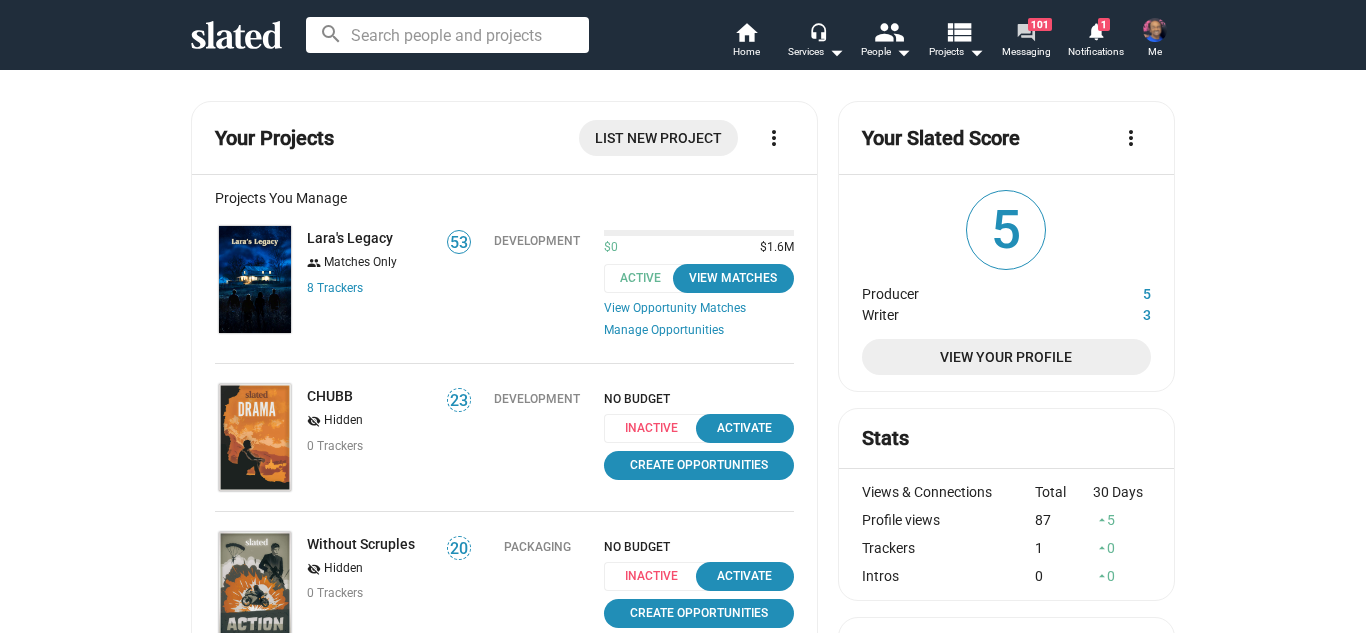 click on "forum" at bounding box center (1025, 31) 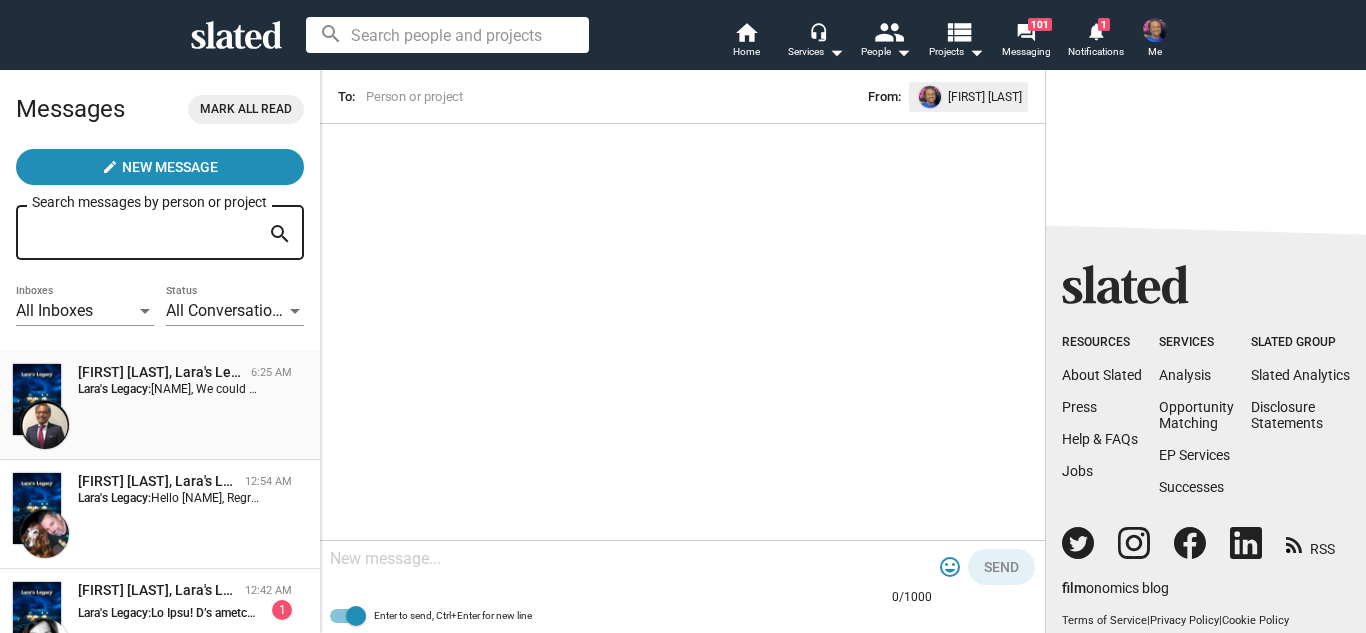 click on "[NAME],
We could bring in pre sales/MG from a major distributor and debt finance it
as well as any tax credits.
Let me know if this works.  What is the budget? Intended cast?
Thanks
[NAME]
[NAME] [LAST]
Managing Partner
Vista Global Capital
[EMAIL]
[PHONE]
www.vistaglobalcapital.com" at bounding box center (927, 389) 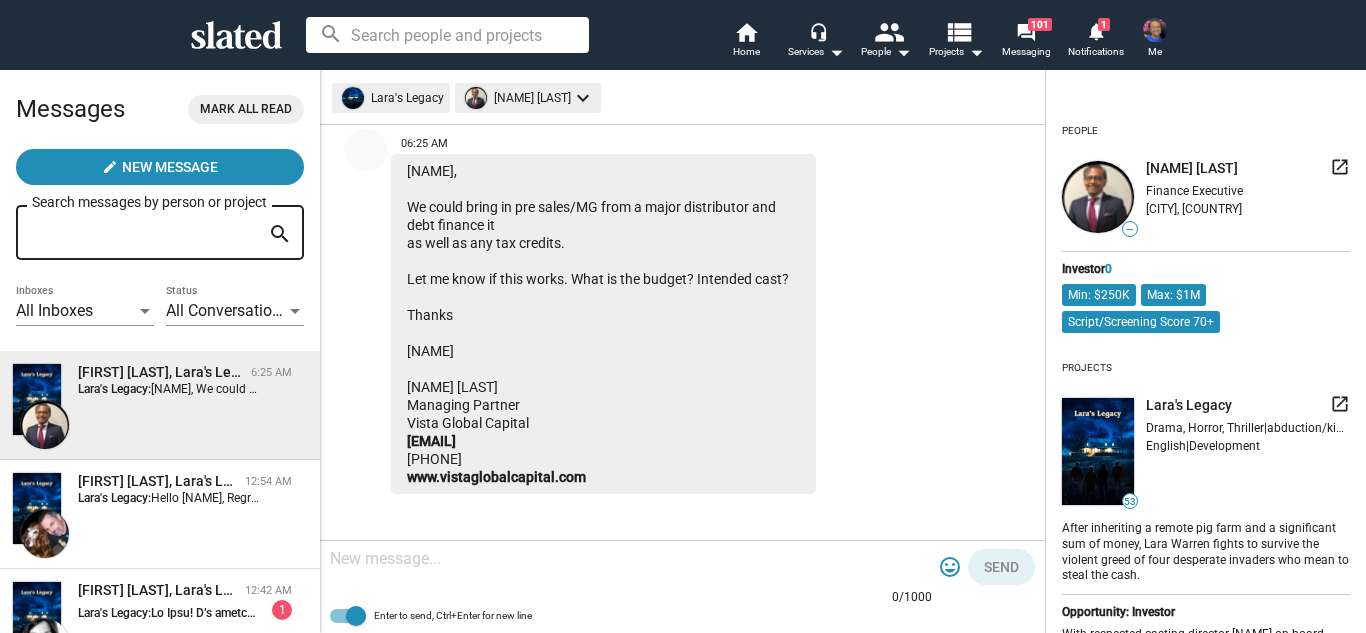 scroll, scrollTop: 800, scrollLeft: 0, axis: vertical 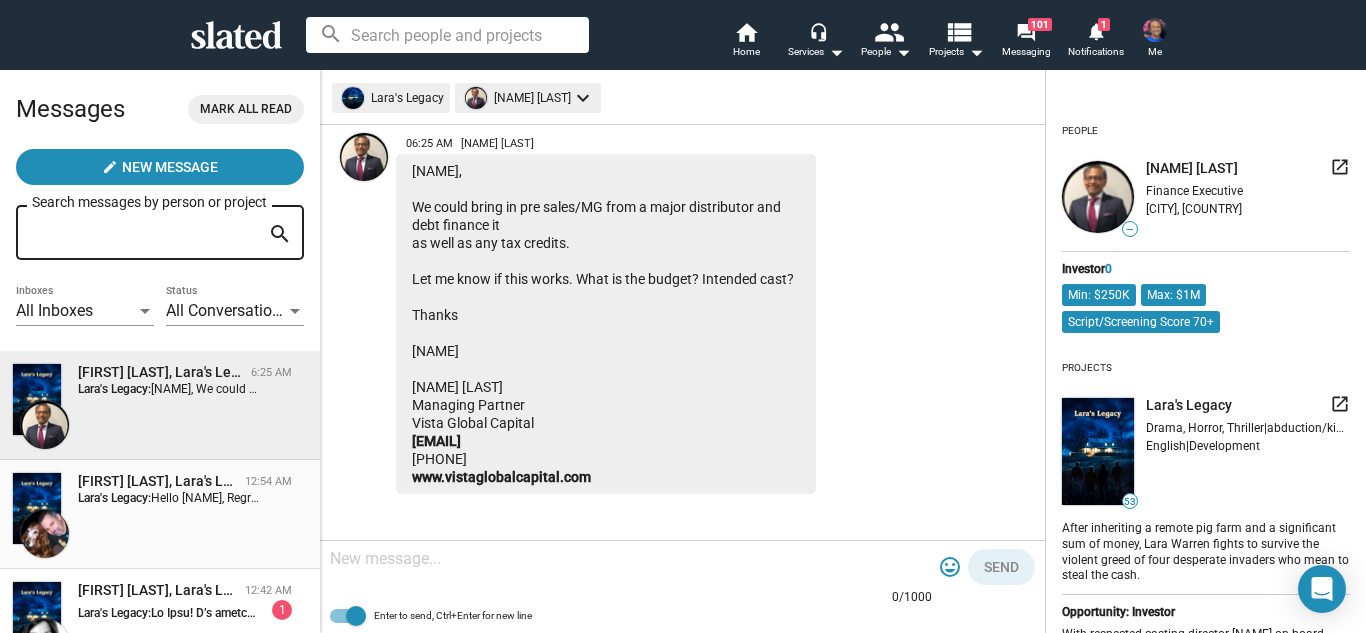 click on "[FIRST] [LAST], Lara's Legacy" at bounding box center (157, 481) 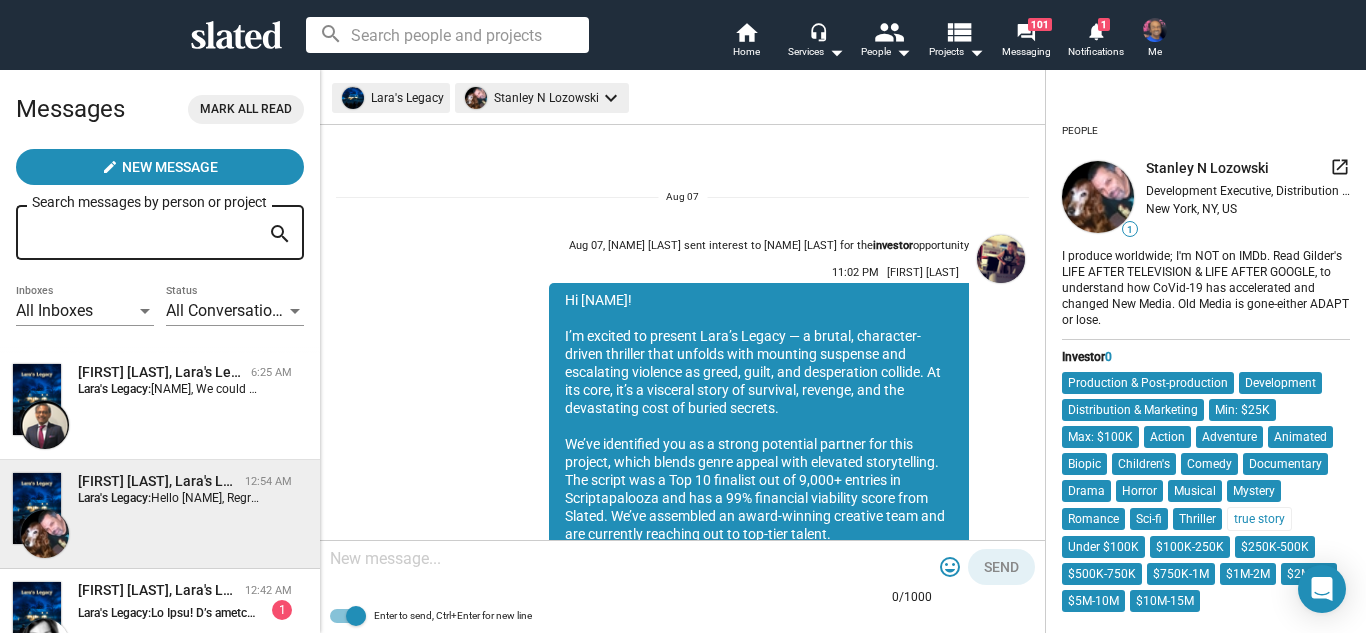scroll, scrollTop: 732, scrollLeft: 0, axis: vertical 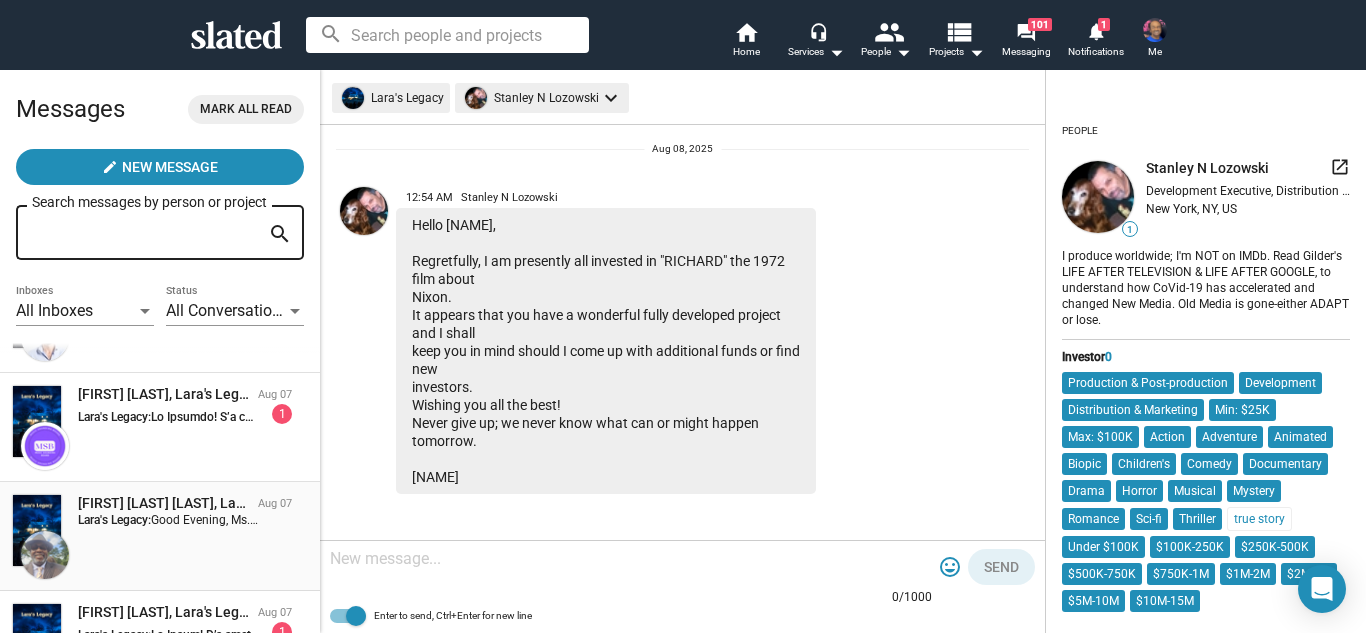 click on "[FIRST] [LAST] [LAST], Lara's Legacy" at bounding box center (164, 503) 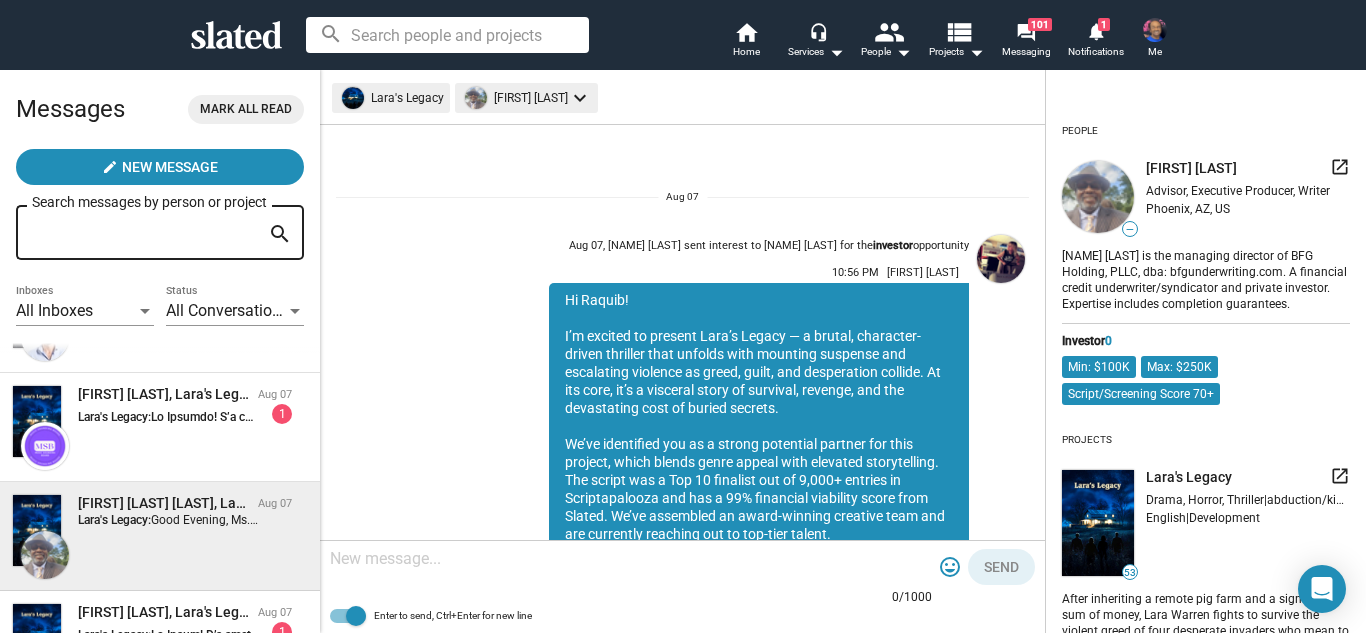 scroll, scrollTop: 566, scrollLeft: 0, axis: vertical 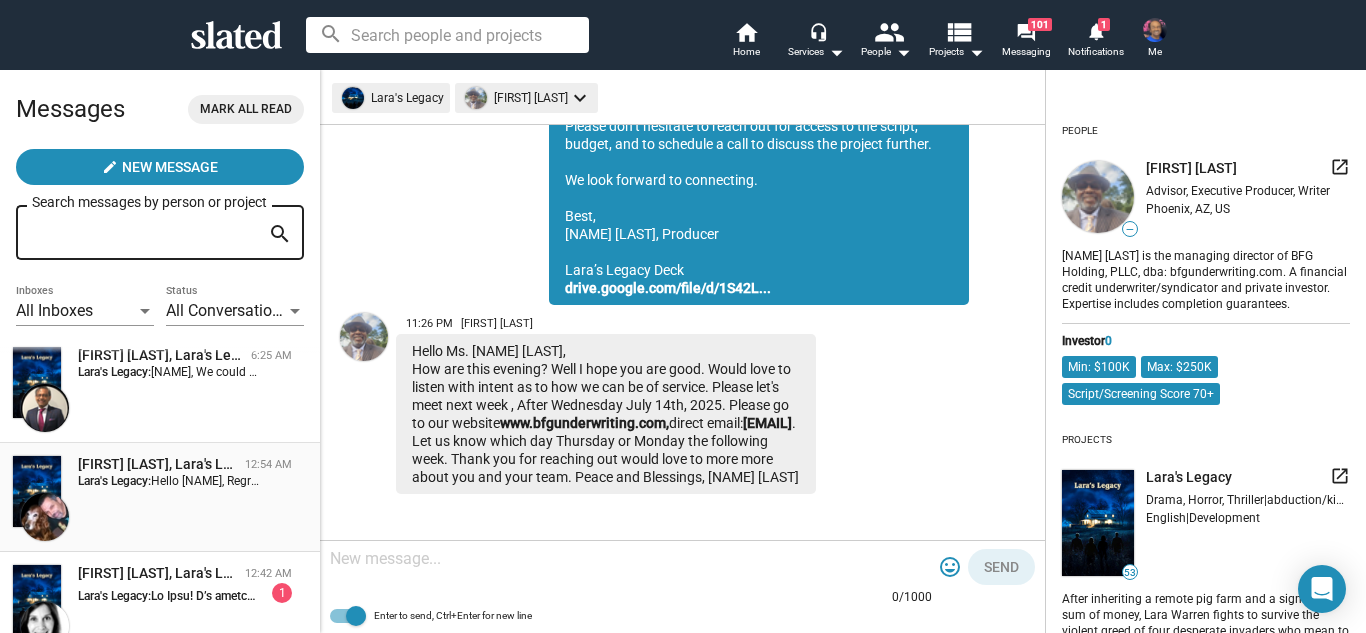 click on "[FIRST] [LAST], Lara's Legacy" at bounding box center (157, 464) 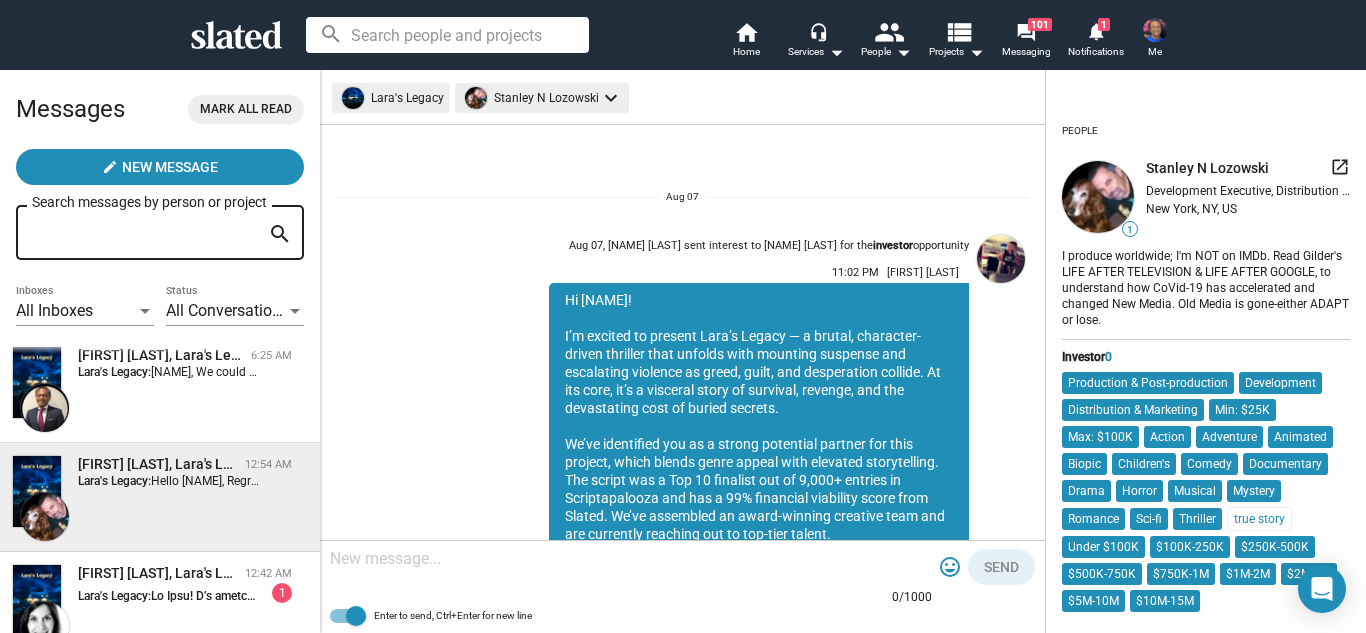 scroll, scrollTop: 732, scrollLeft: 0, axis: vertical 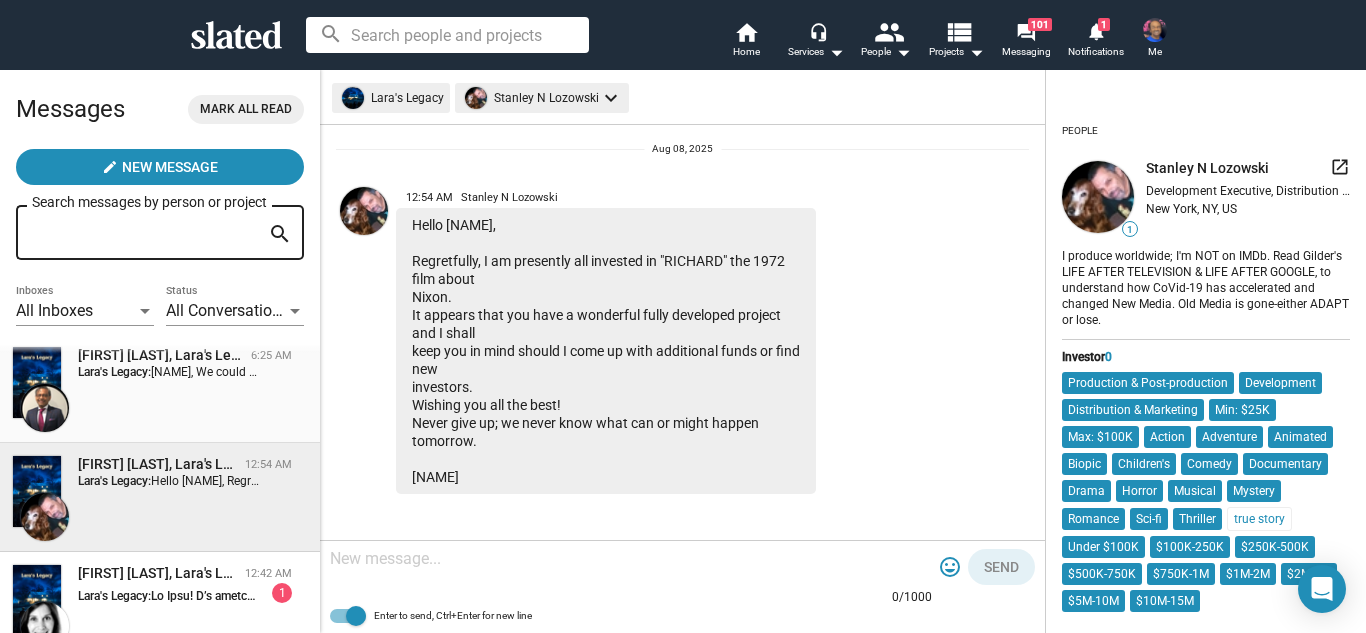 click on "[FIRST] [LAST], Lara's Legacy" at bounding box center (160, 355) 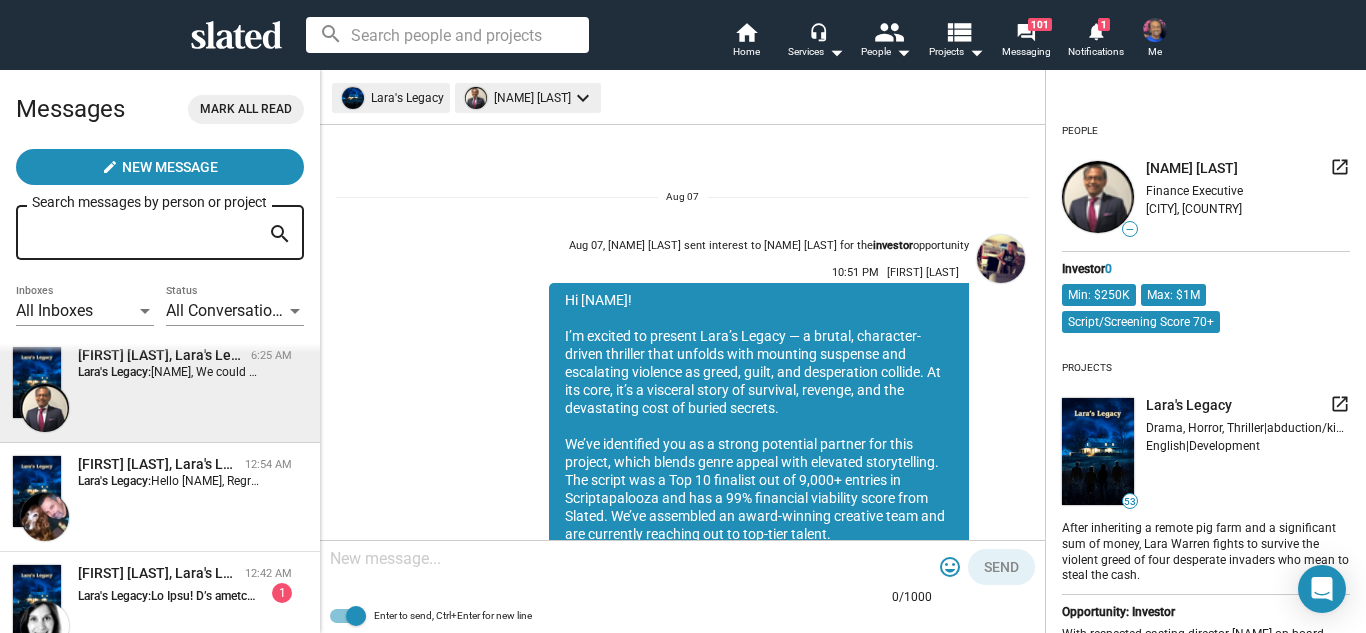scroll, scrollTop: 800, scrollLeft: 0, axis: vertical 